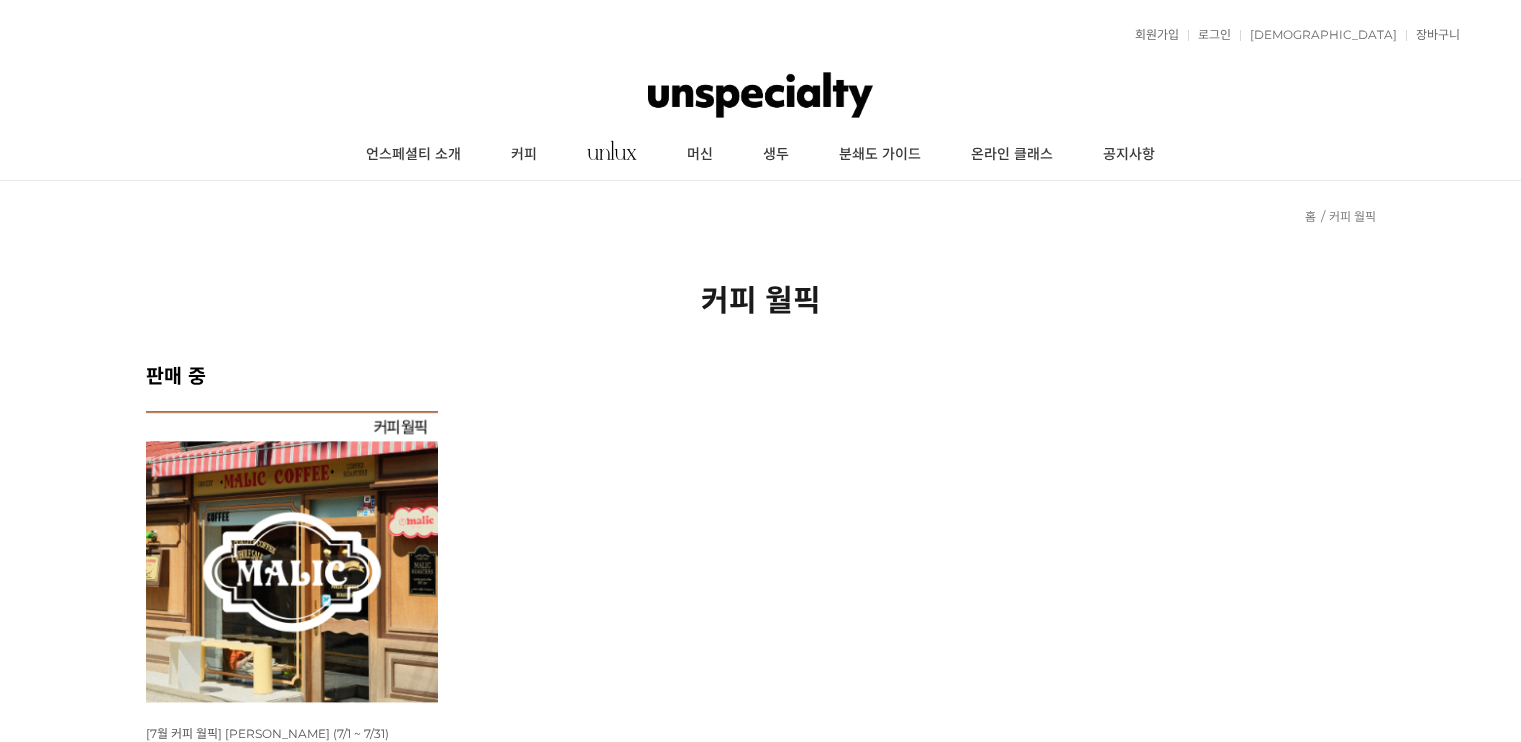scroll, scrollTop: 0, scrollLeft: 0, axis: both 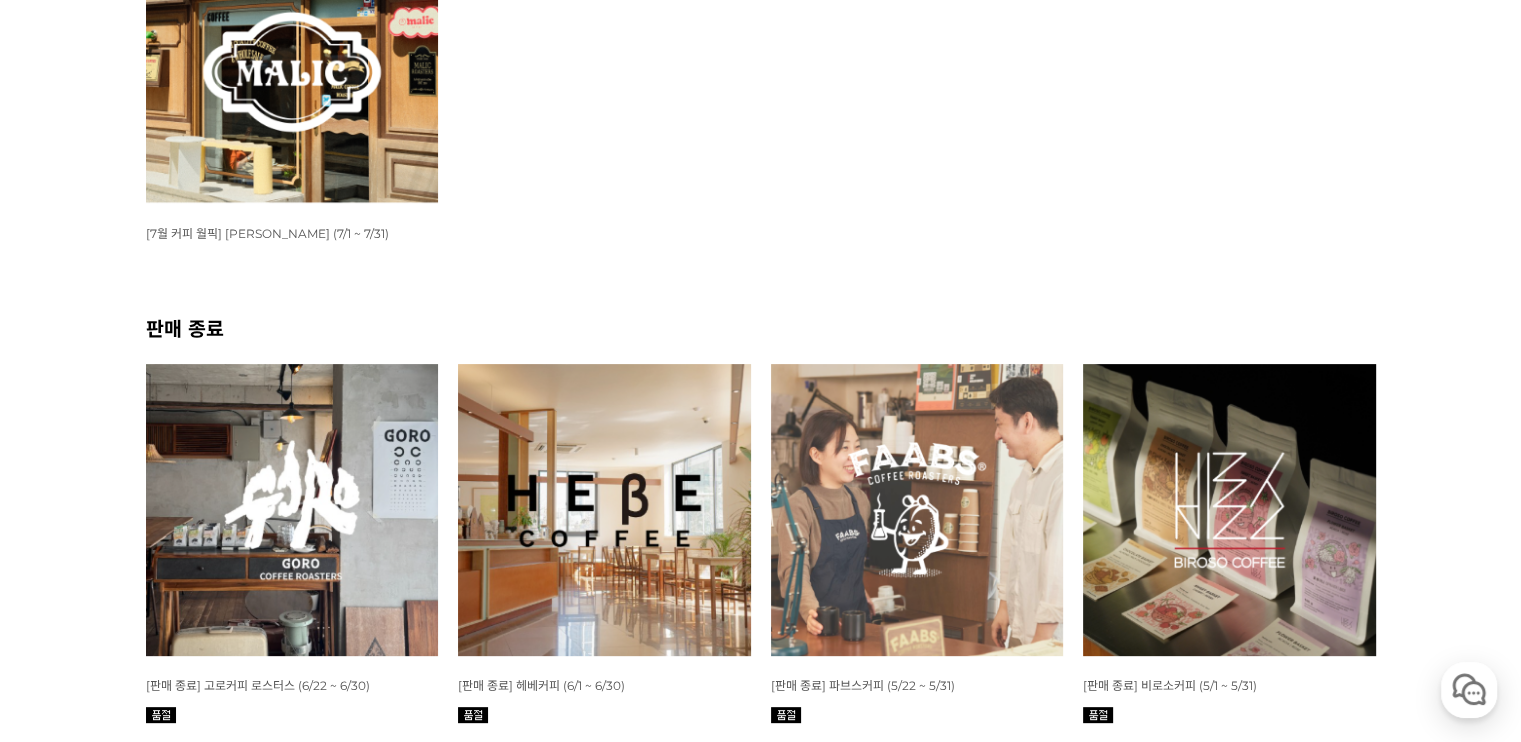 click at bounding box center [292, 510] 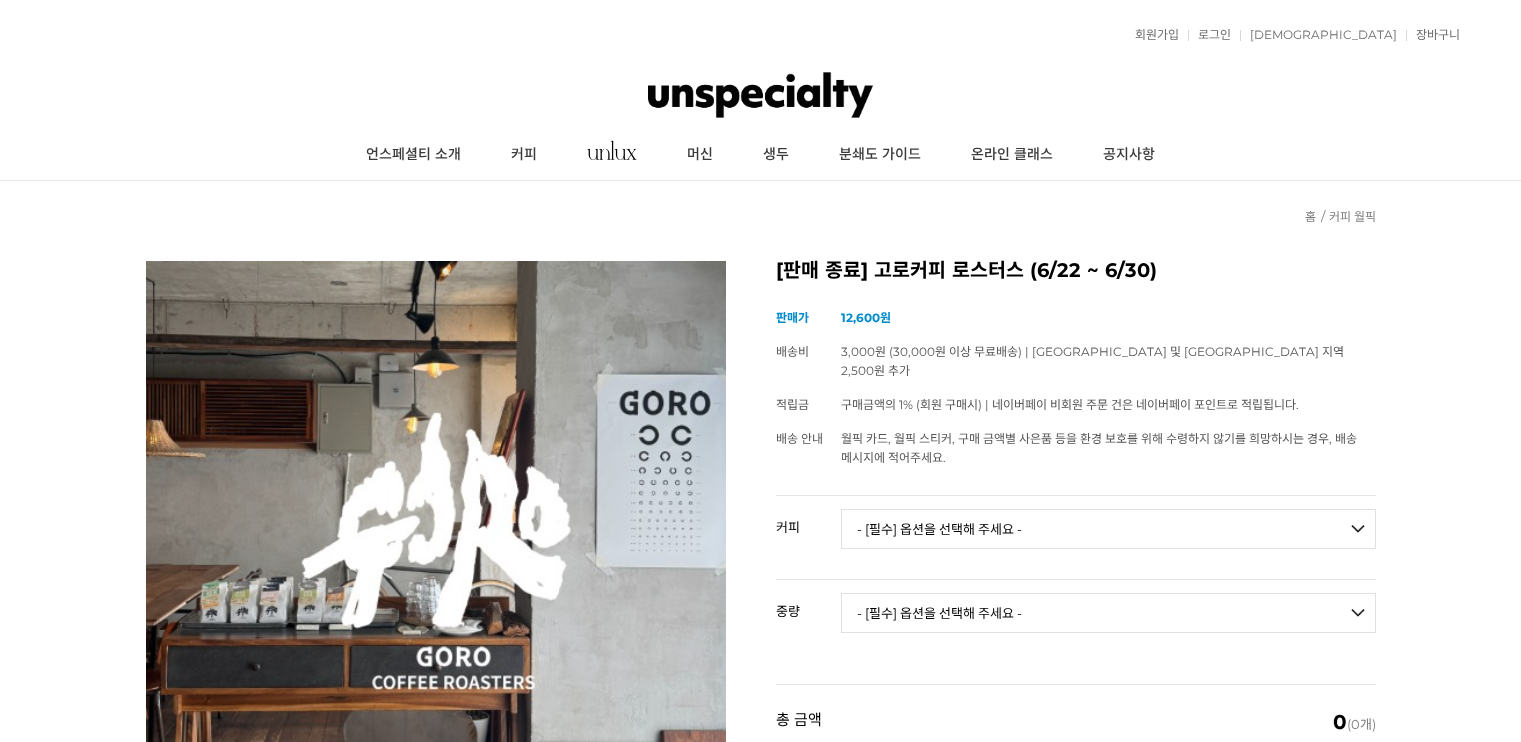 scroll, scrollTop: 0, scrollLeft: 0, axis: both 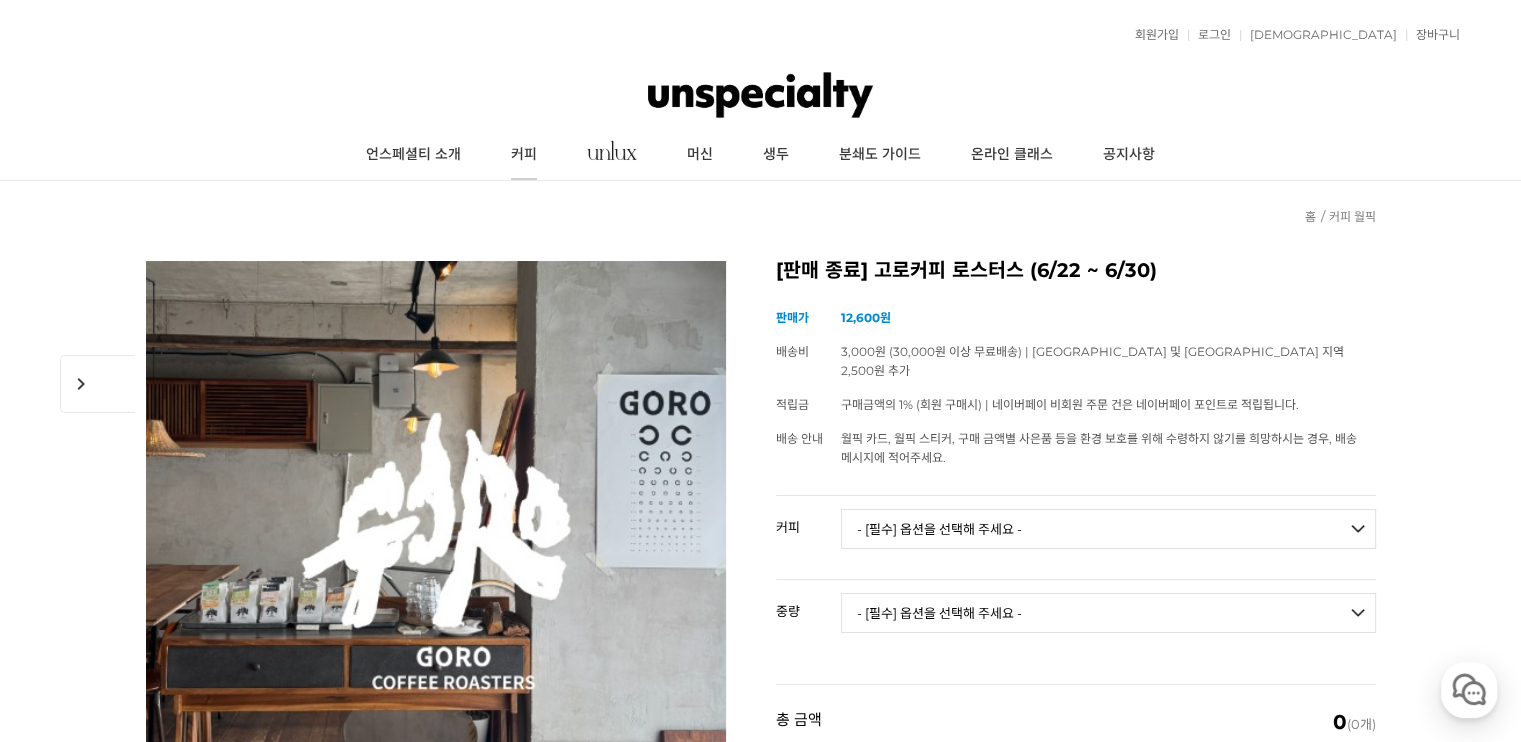 click on "커피" at bounding box center [524, 155] 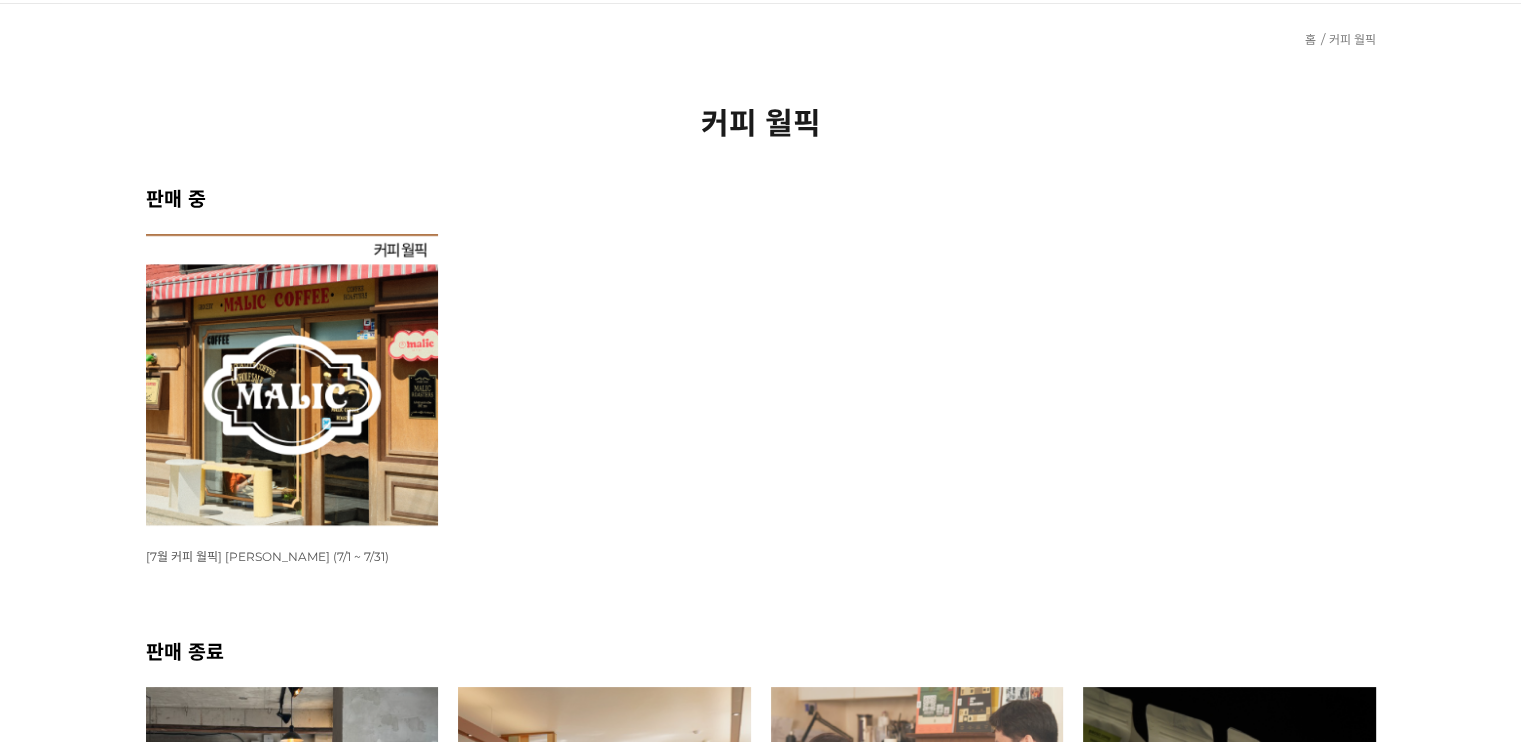 scroll, scrollTop: 0, scrollLeft: 0, axis: both 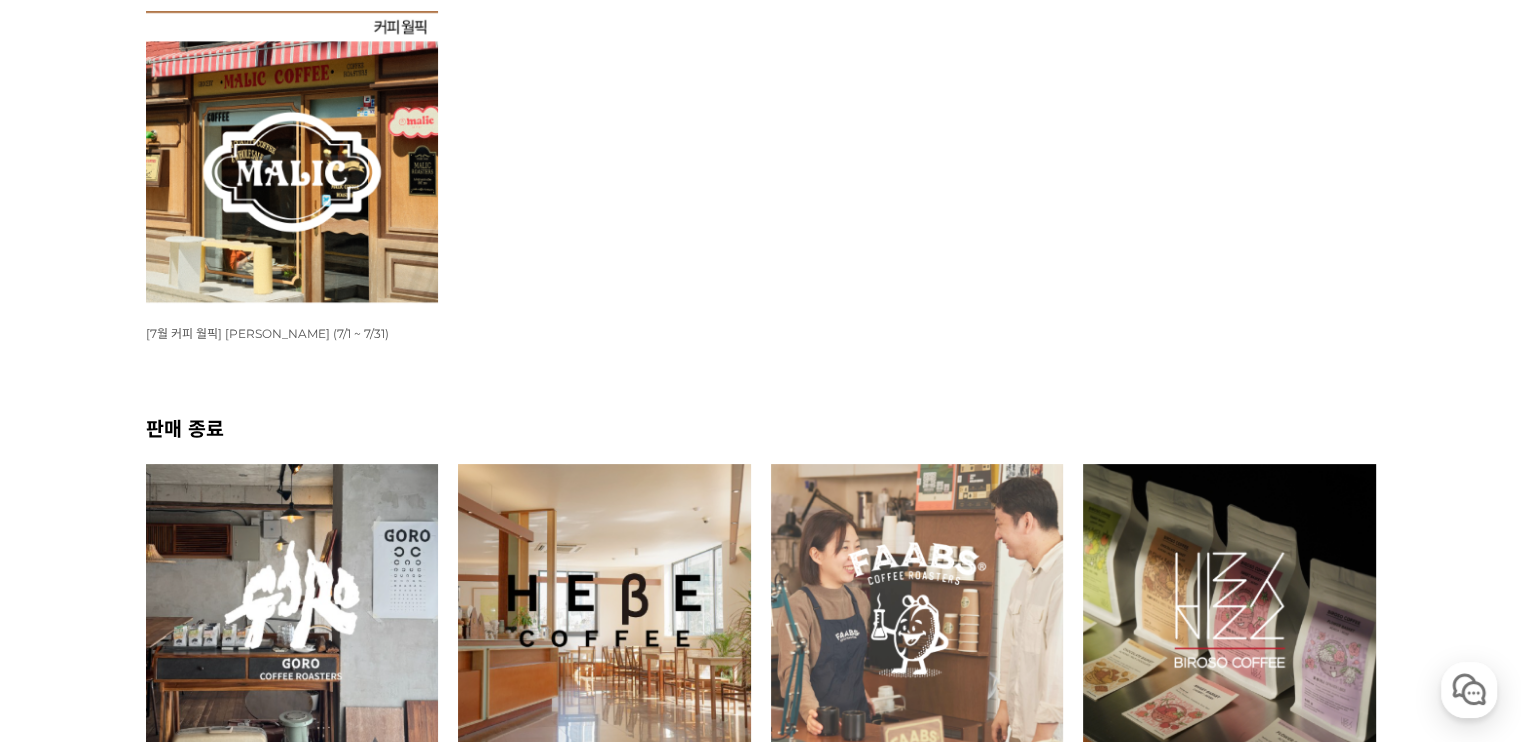 click at bounding box center (292, 157) 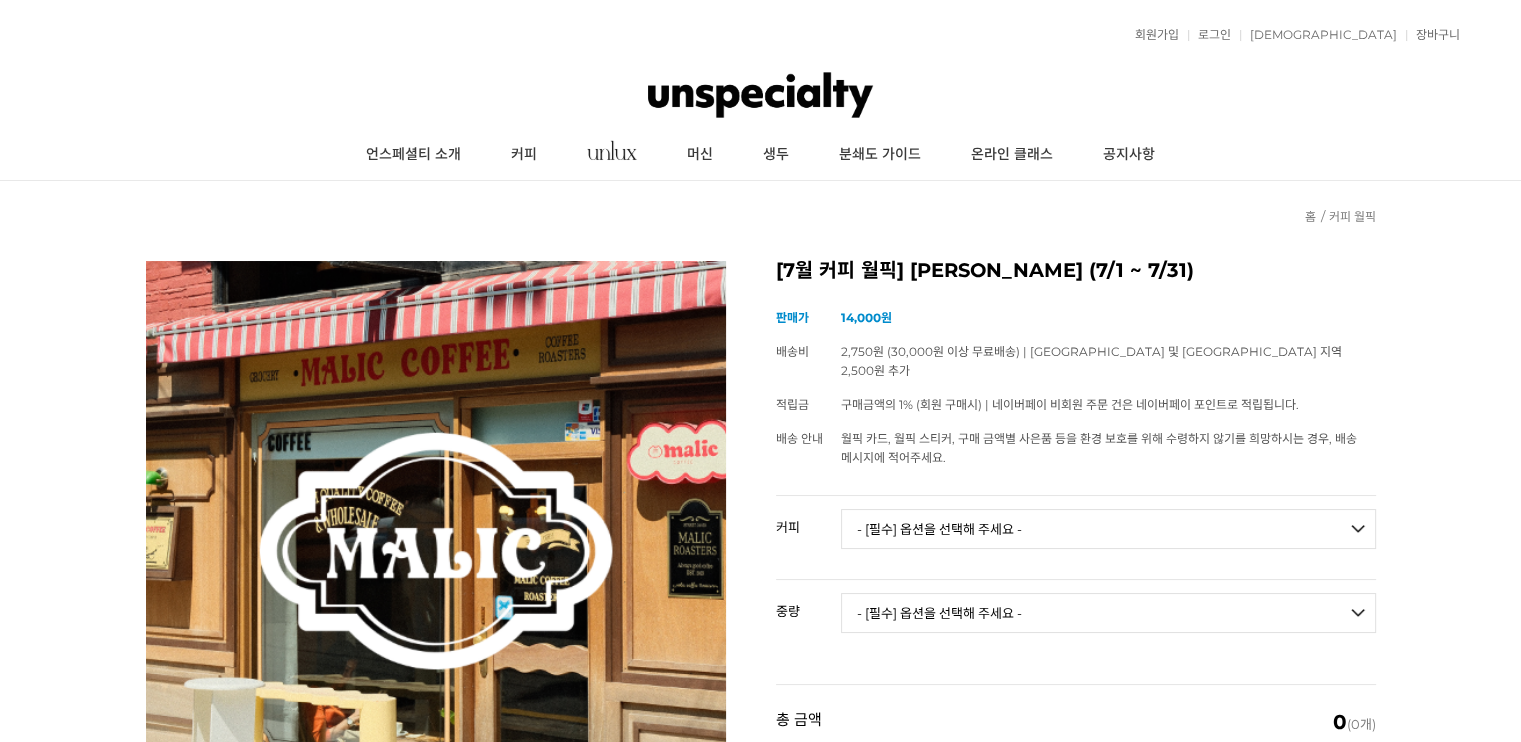 scroll, scrollTop: 400, scrollLeft: 0, axis: vertical 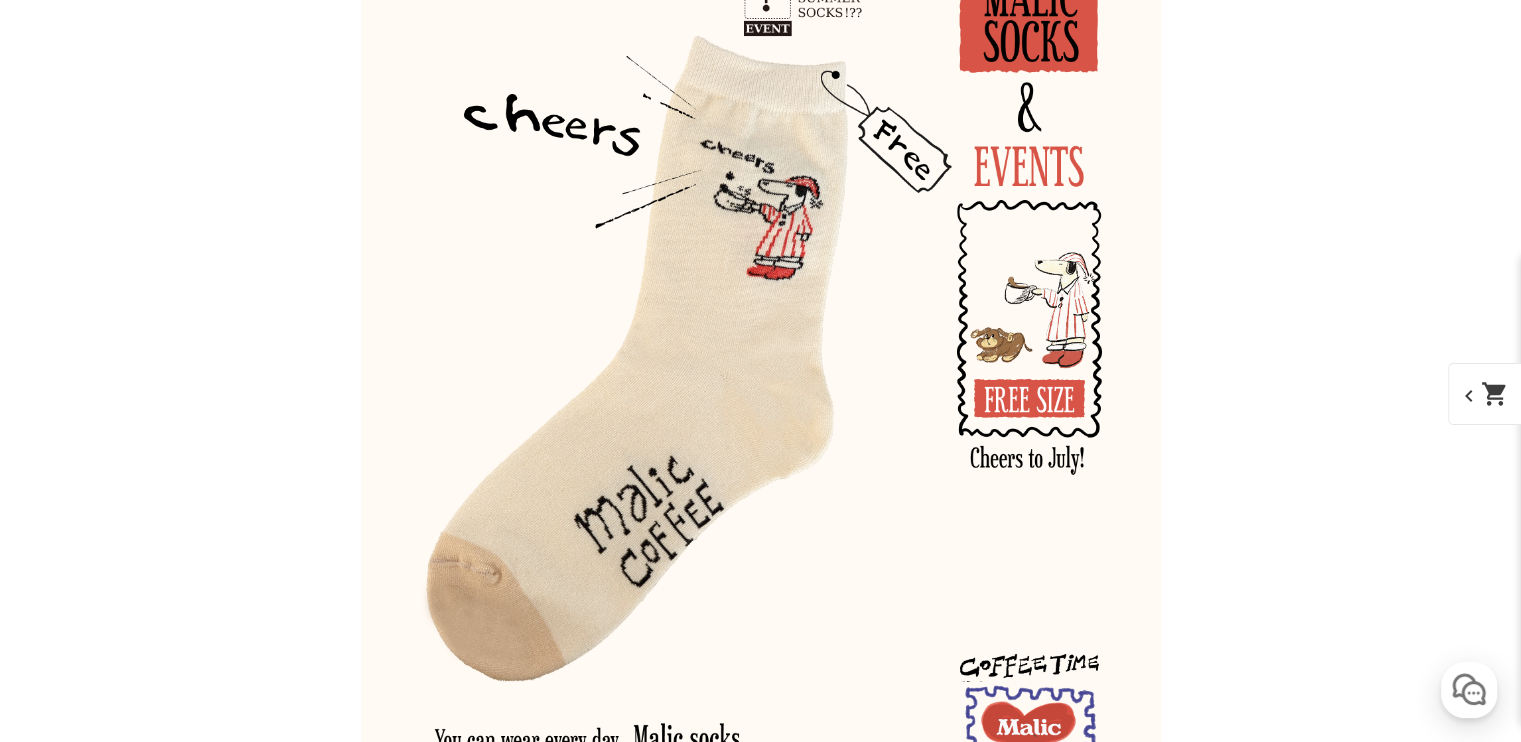 drag, startPoint x: 1528, startPoint y: 60, endPoint x: 1535, endPoint y: 595, distance: 535.0458 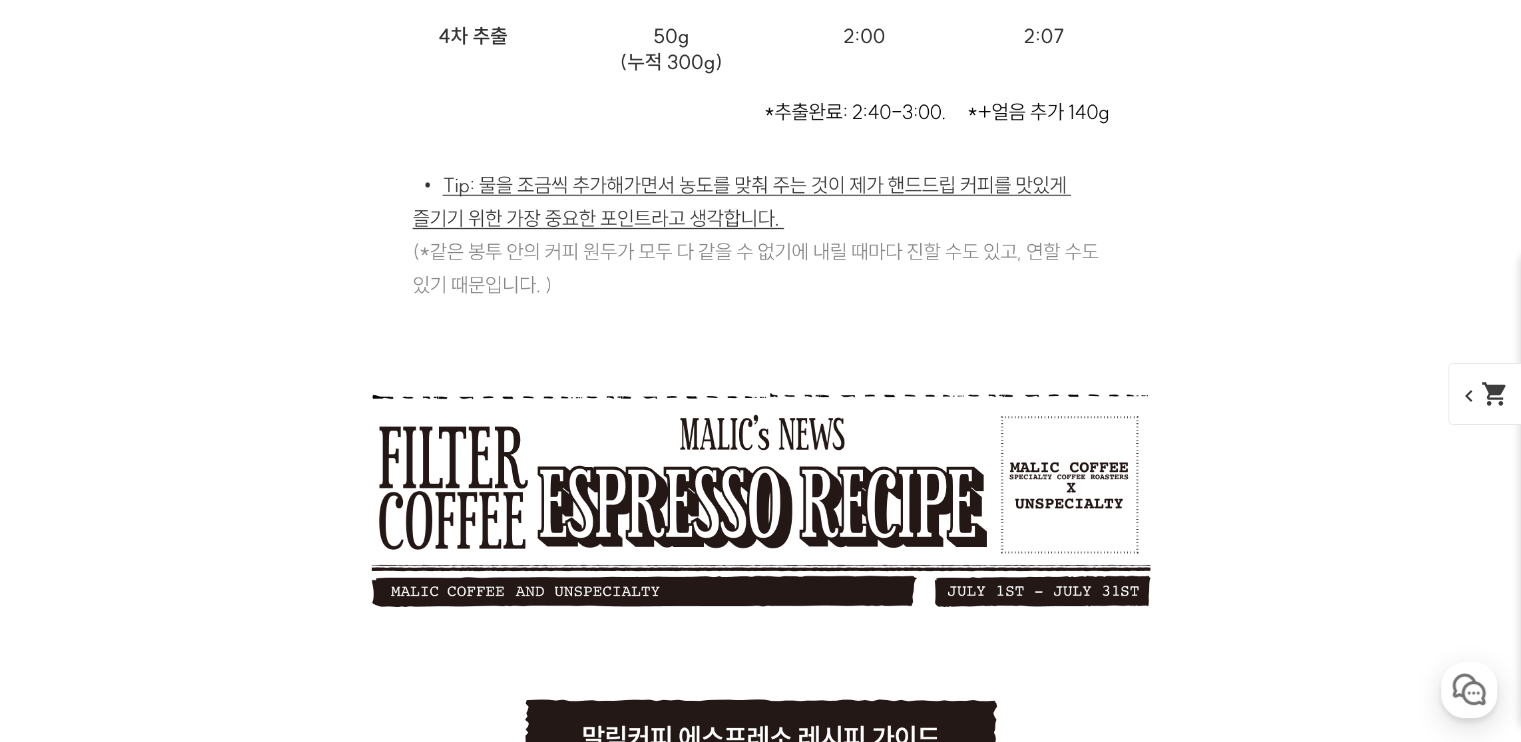 scroll, scrollTop: 31720, scrollLeft: 0, axis: vertical 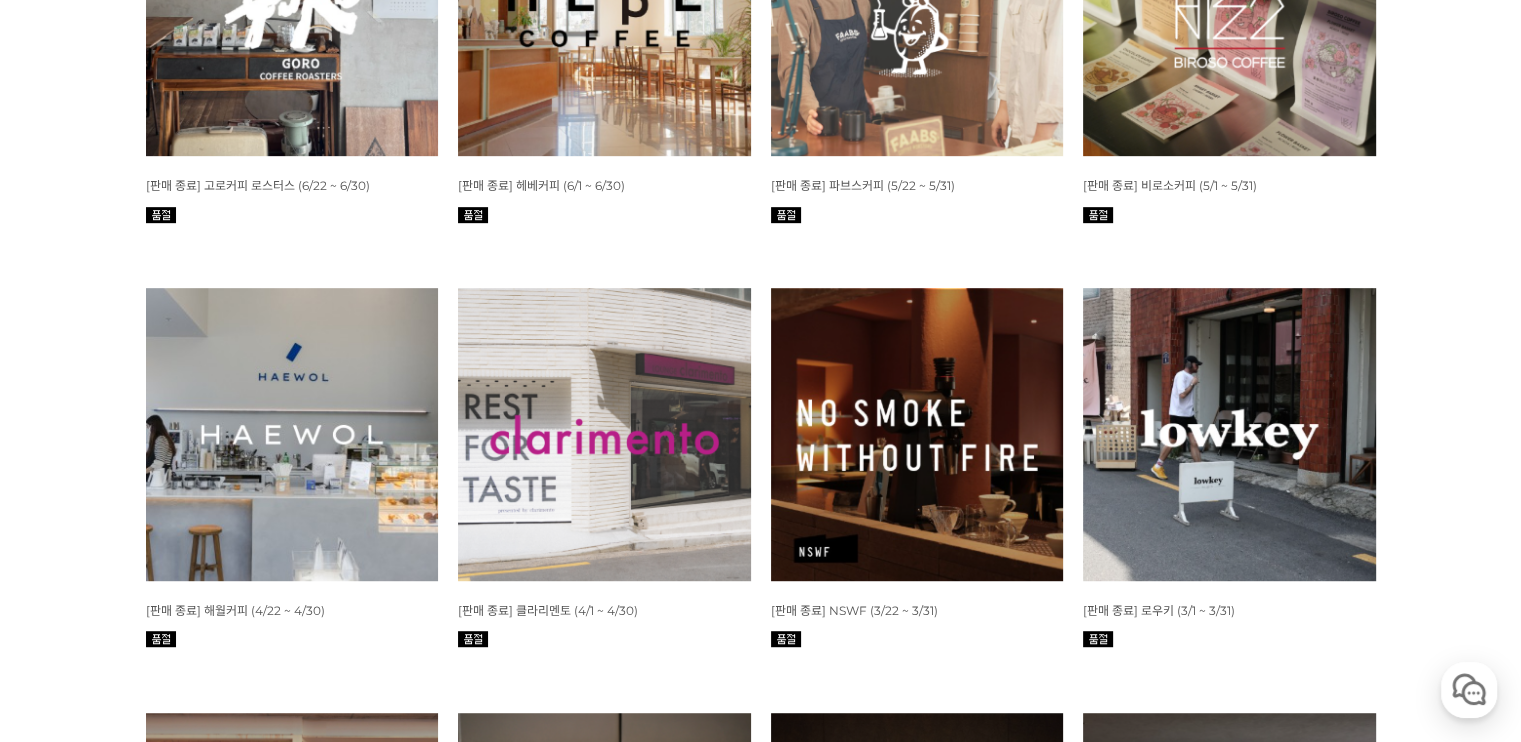 click at bounding box center [1229, 10] 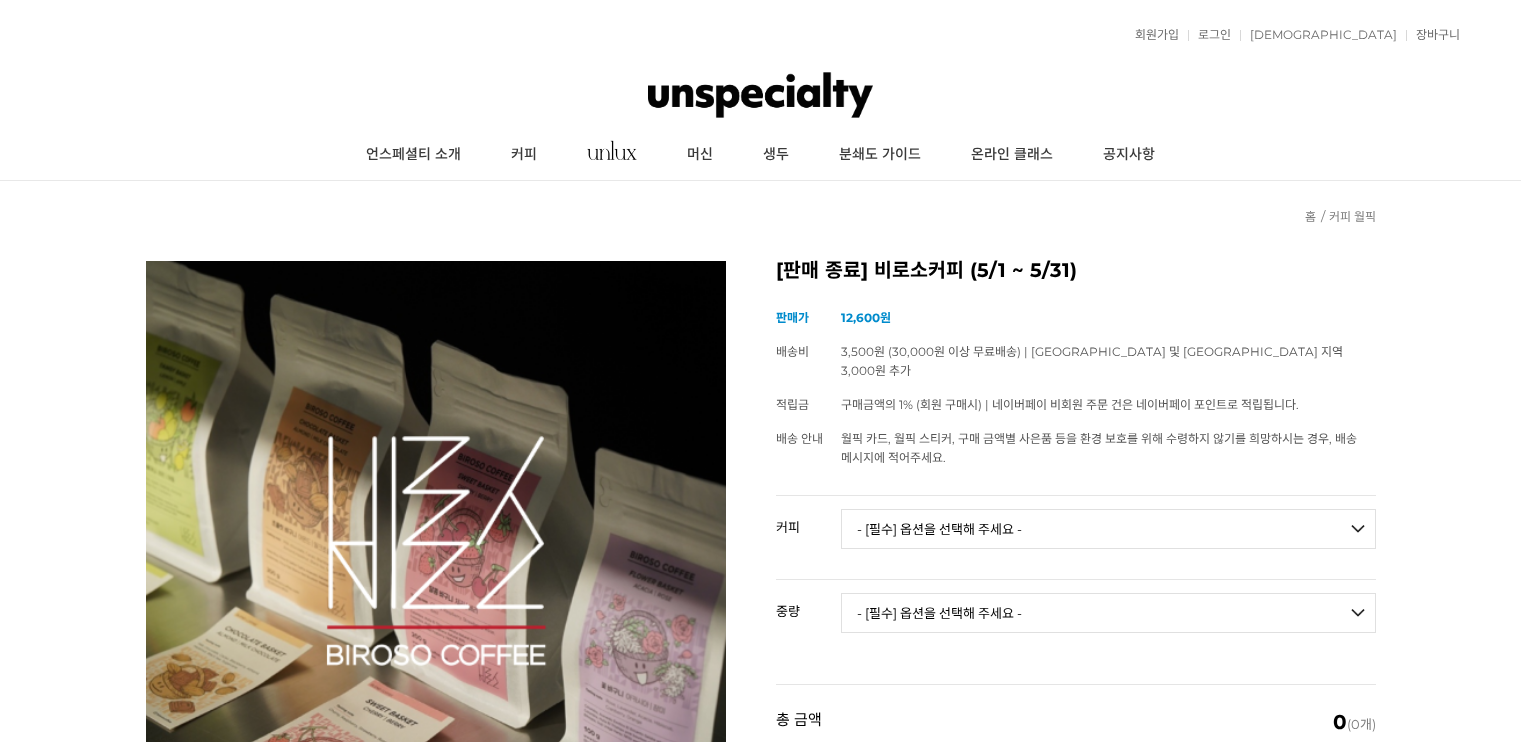 scroll, scrollTop: 0, scrollLeft: 0, axis: both 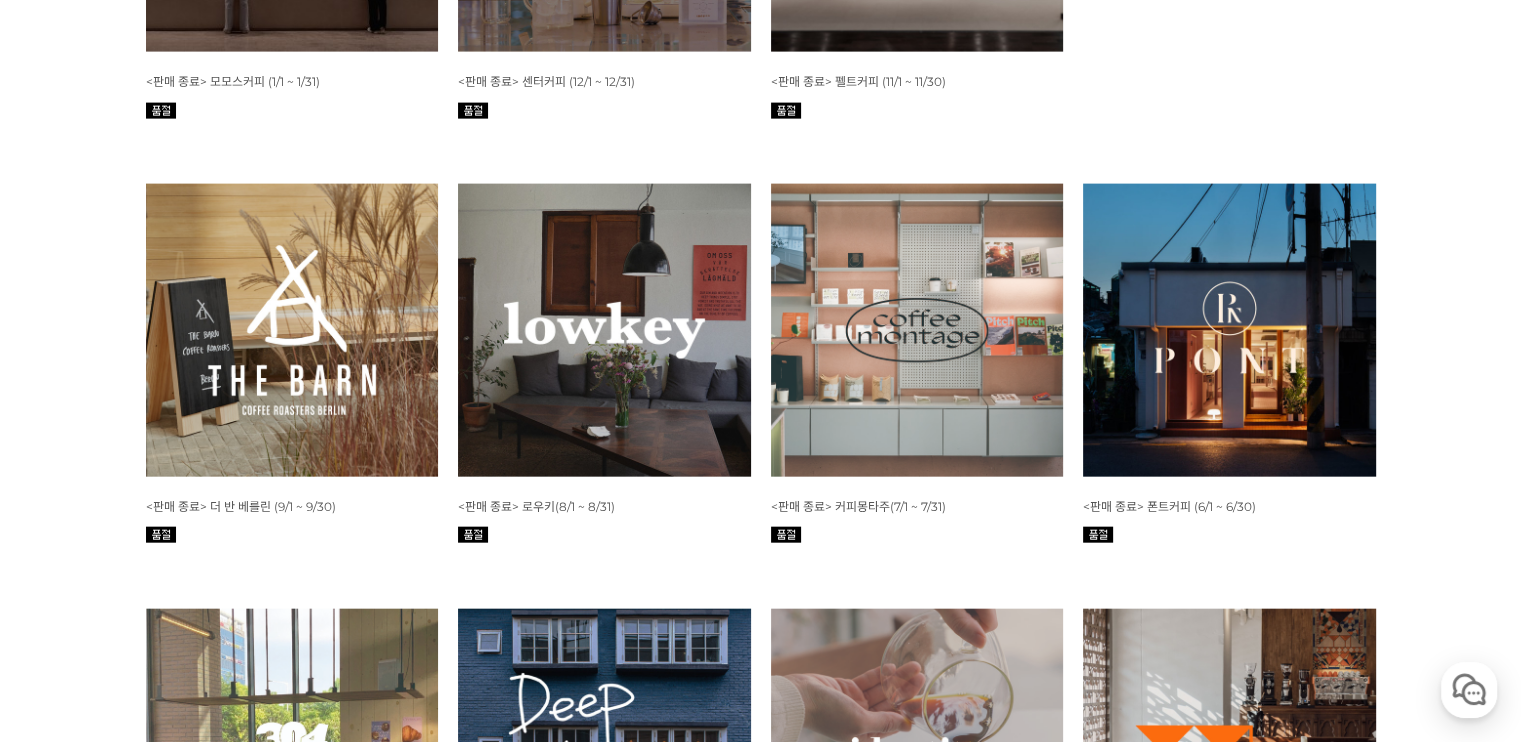 click at bounding box center [917, 330] 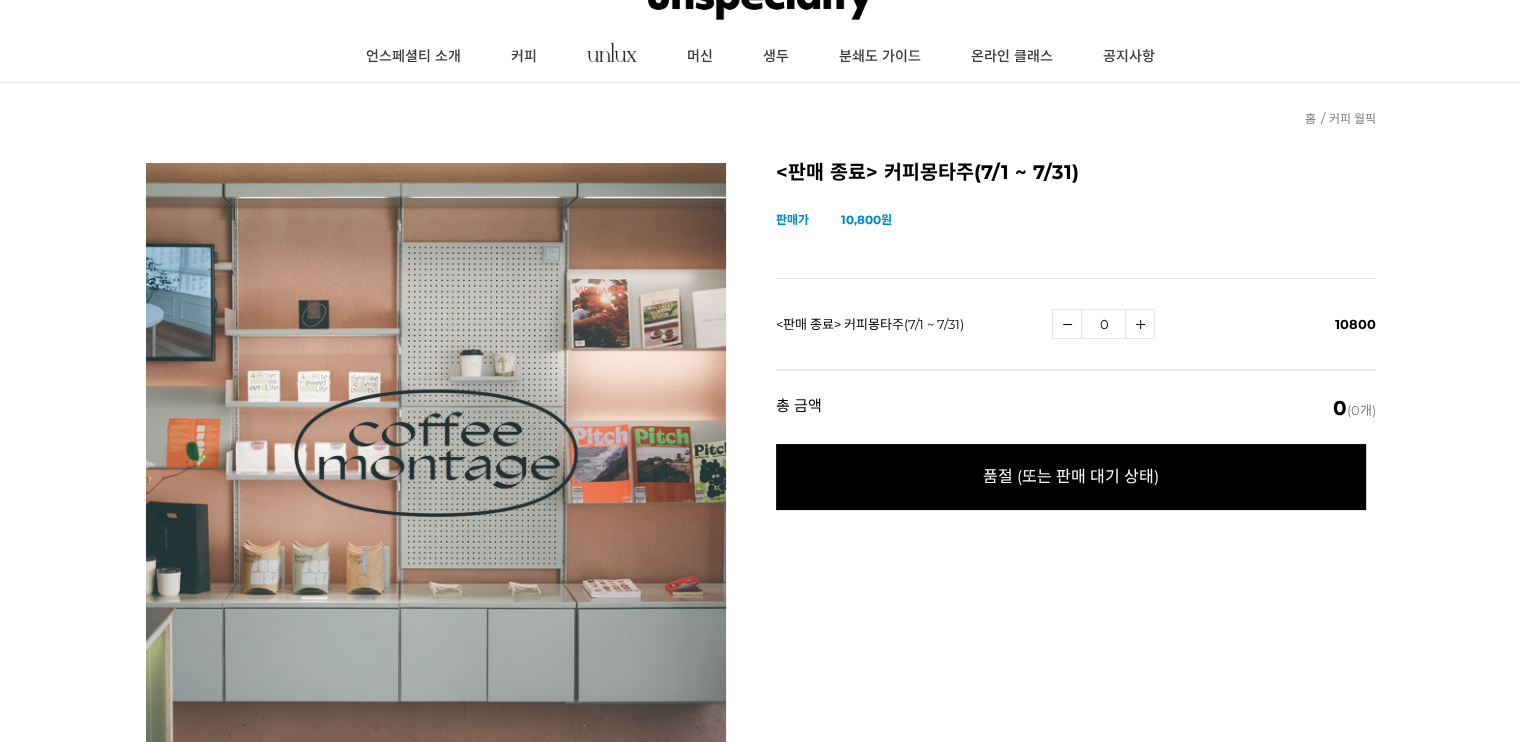 type on "0" 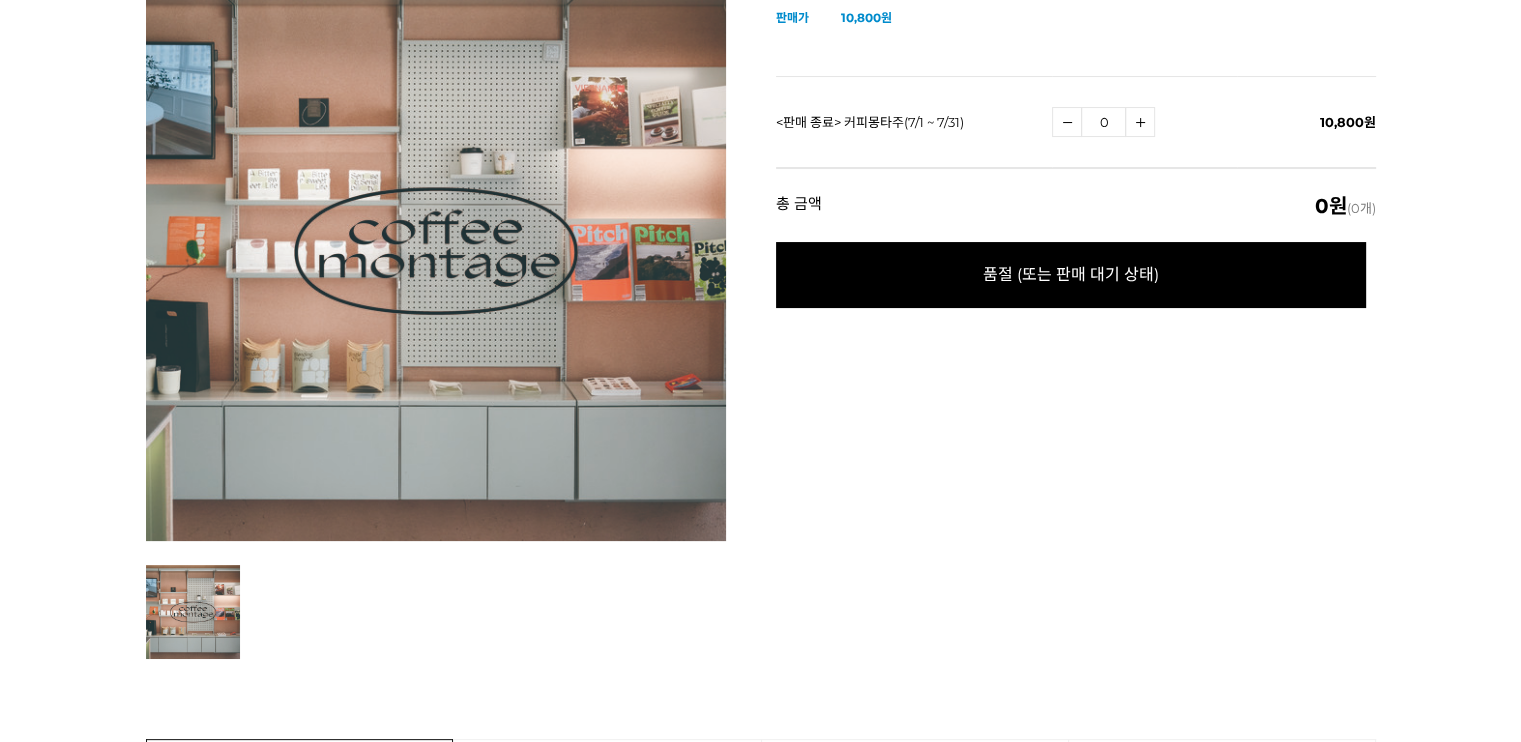 scroll, scrollTop: 0, scrollLeft: 0, axis: both 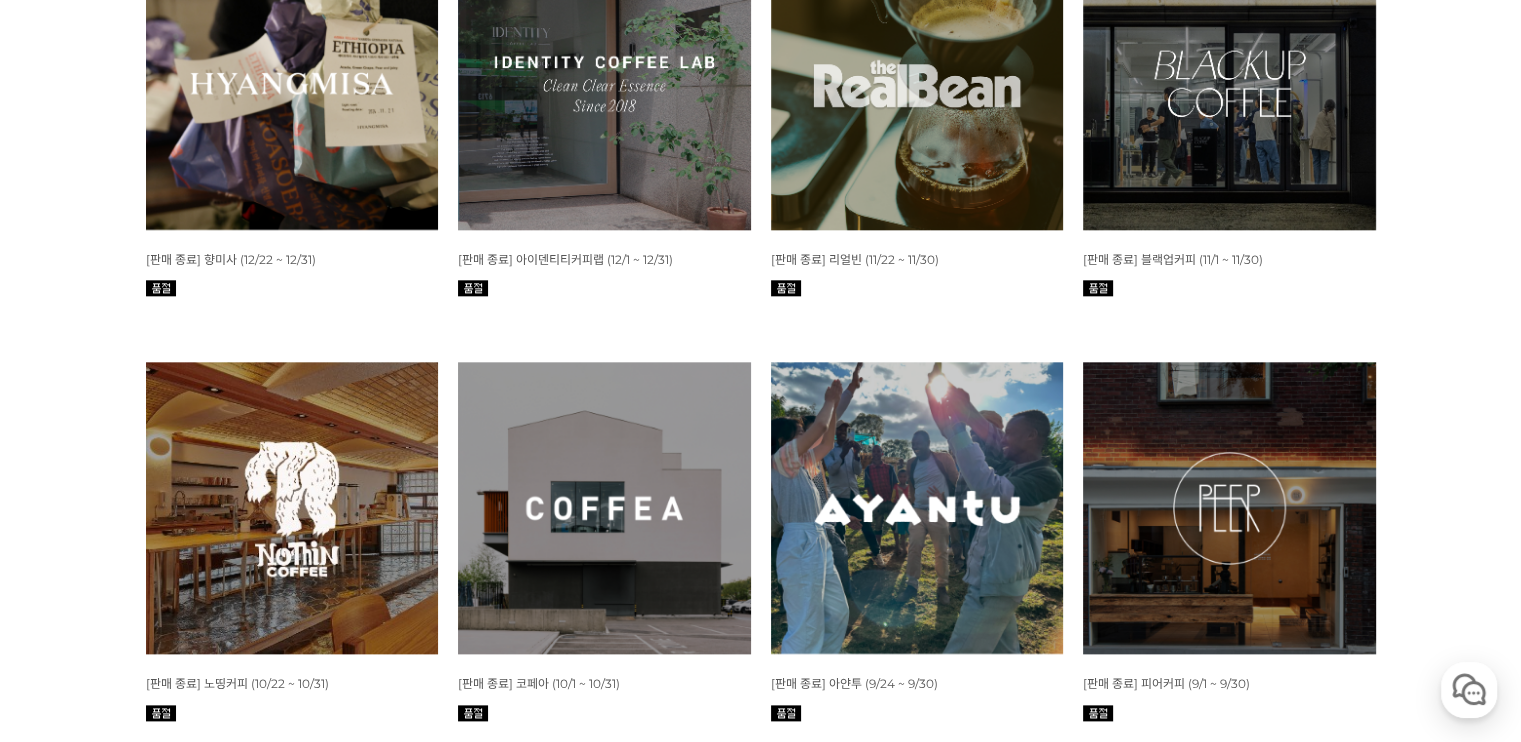 click at bounding box center (604, 83) 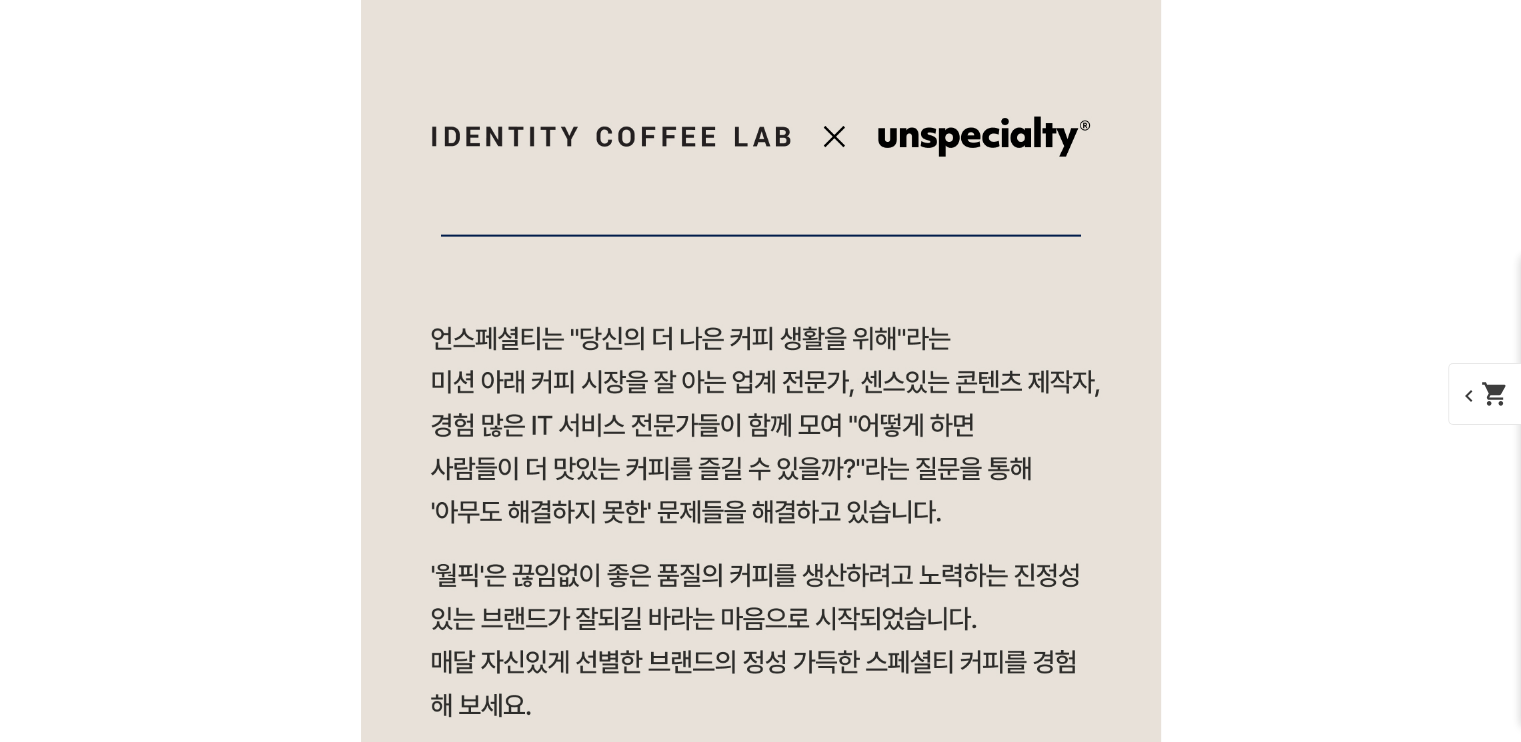 scroll, scrollTop: 2100, scrollLeft: 0, axis: vertical 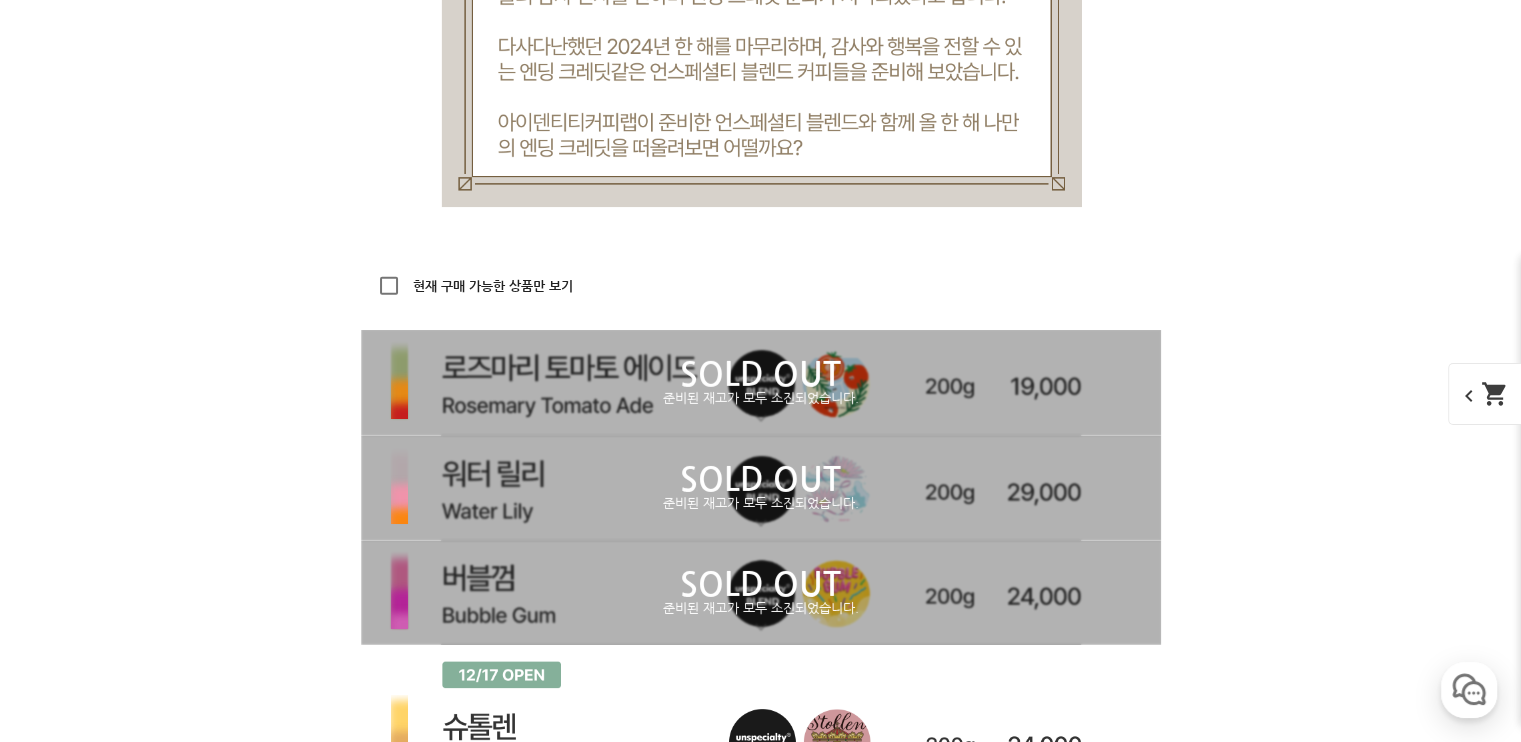click on "뒤로가기
현재 위치
홈
커피 월픽
상품 상세 정보
이전 다음" at bounding box center (760, 2194) 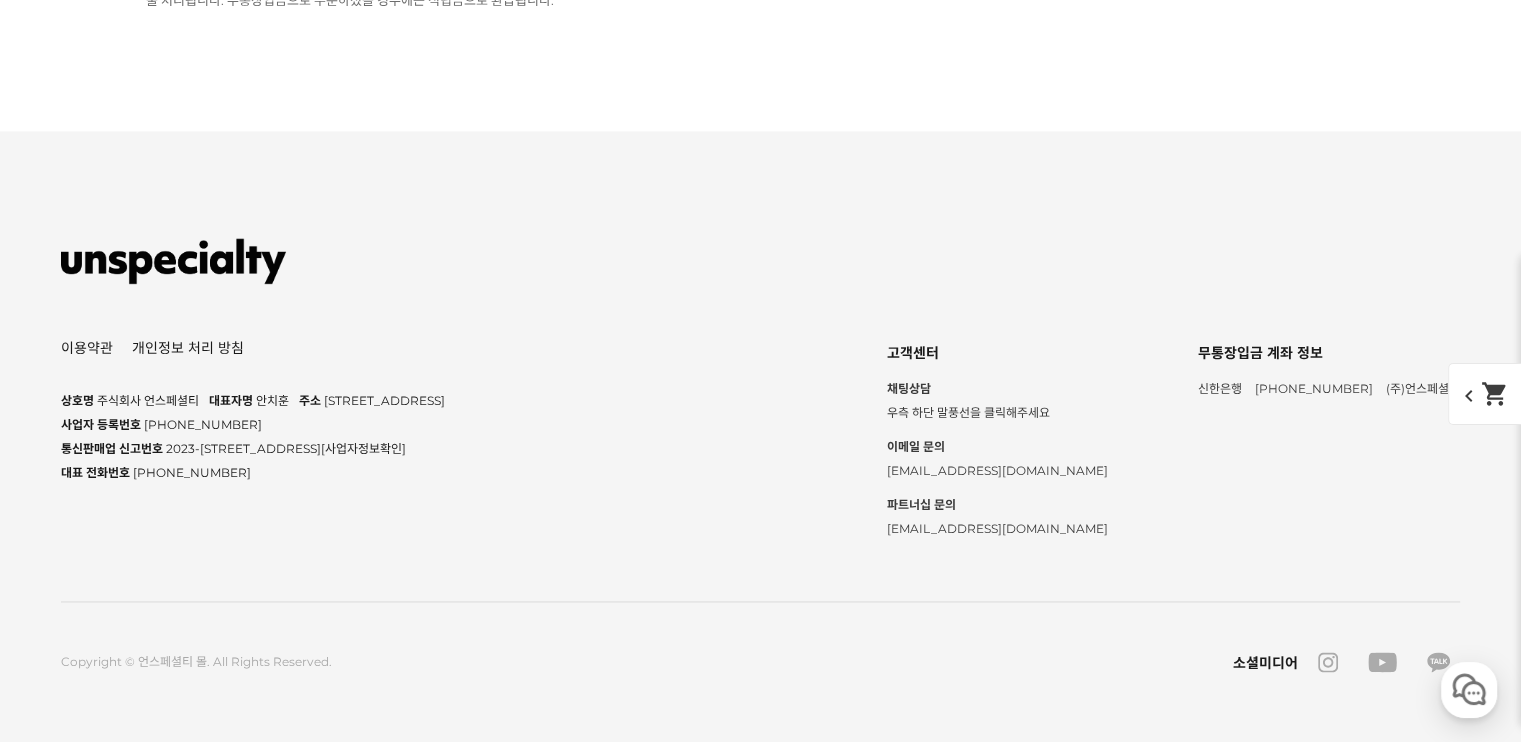 scroll, scrollTop: 34048, scrollLeft: 0, axis: vertical 